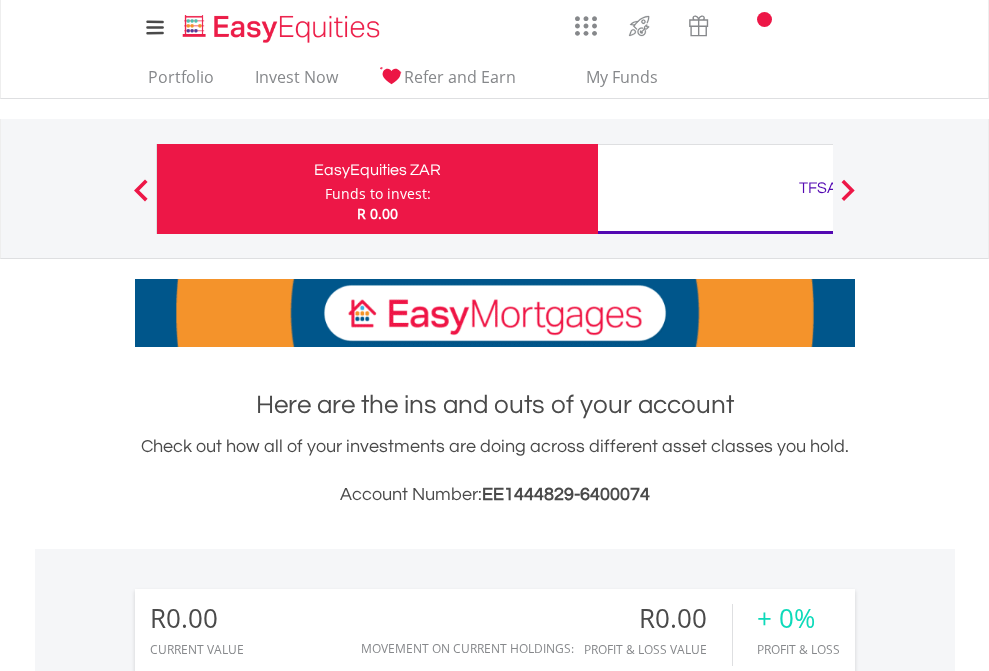 scroll, scrollTop: 0, scrollLeft: 0, axis: both 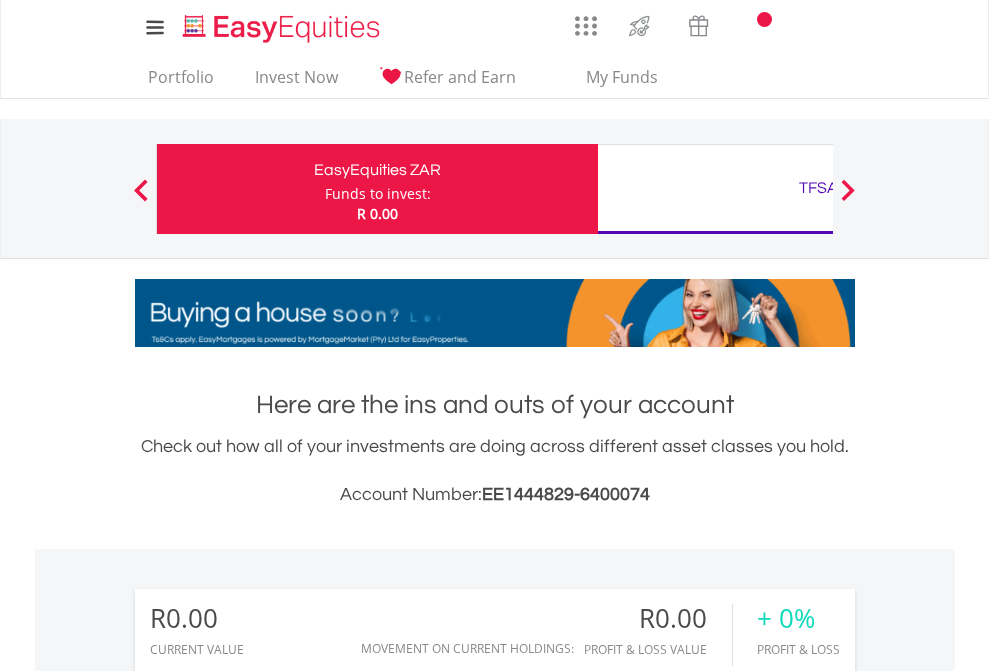 click on "Funds to invest:" at bounding box center (378, 194) 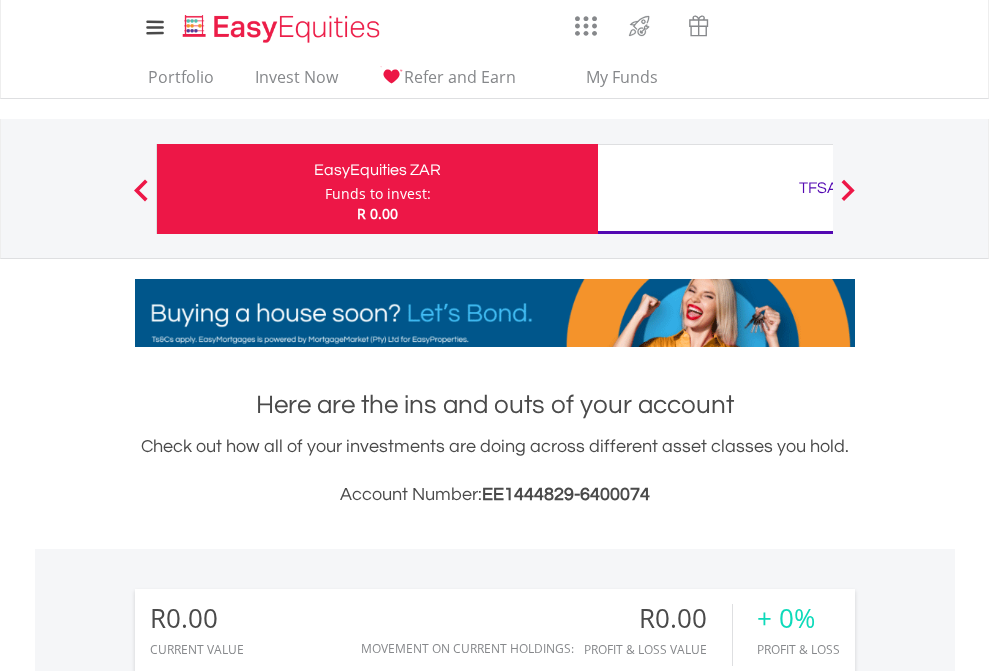 scroll, scrollTop: 999808, scrollLeft: 999687, axis: both 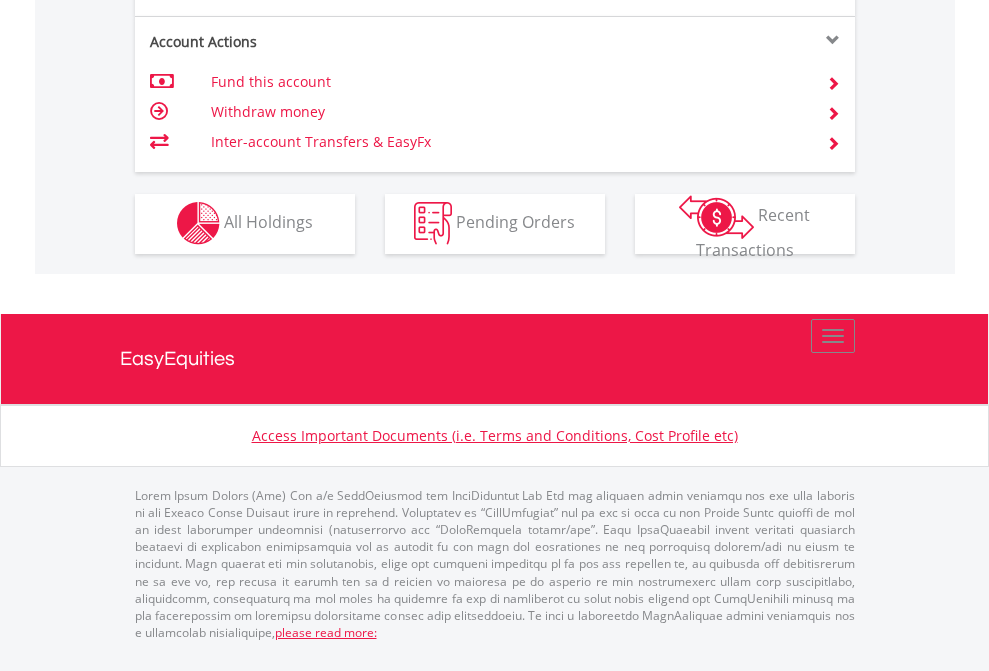 click on "Investment types" at bounding box center [706, -353] 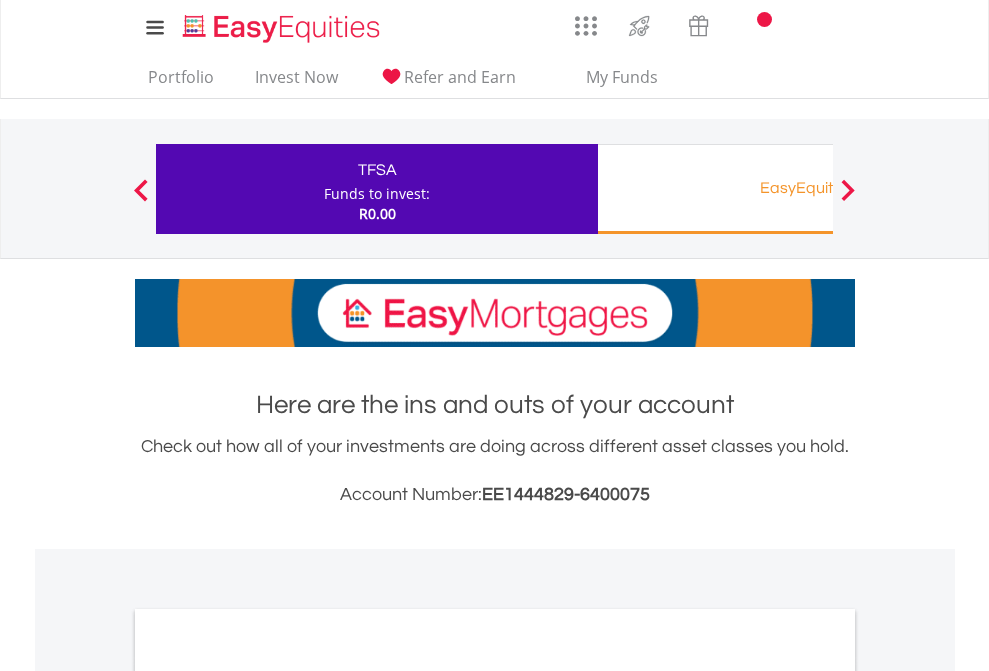 scroll, scrollTop: 0, scrollLeft: 0, axis: both 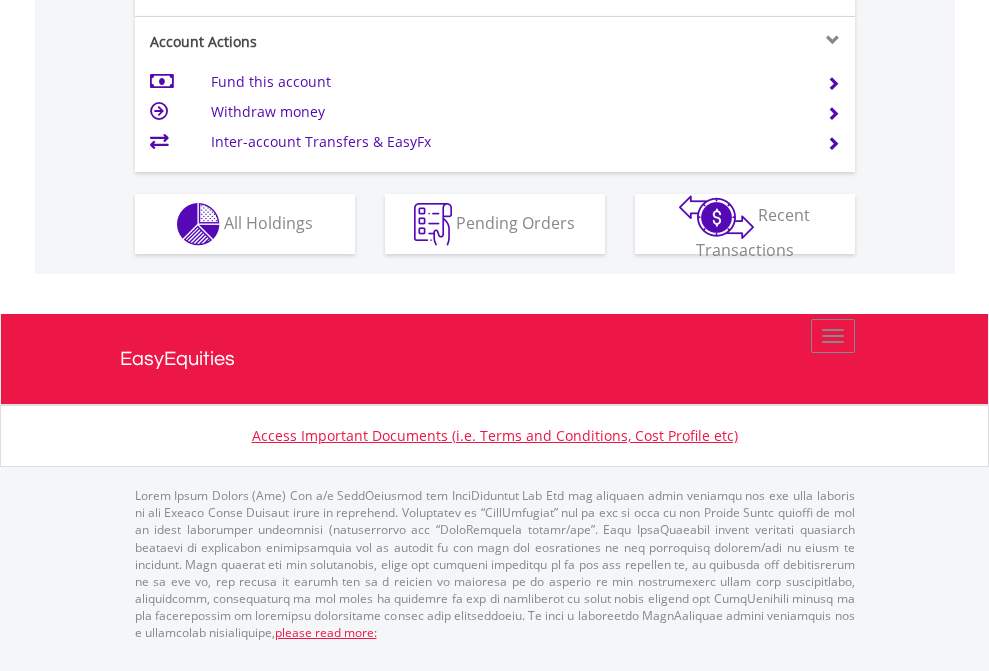 click on "Investment types" at bounding box center (706, -337) 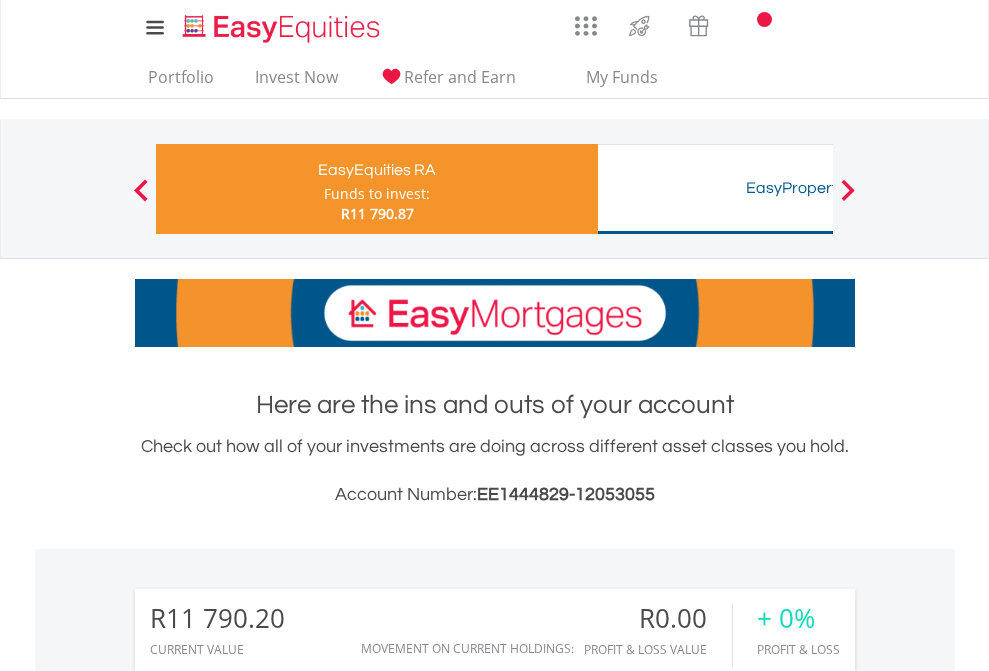 scroll, scrollTop: 0, scrollLeft: 0, axis: both 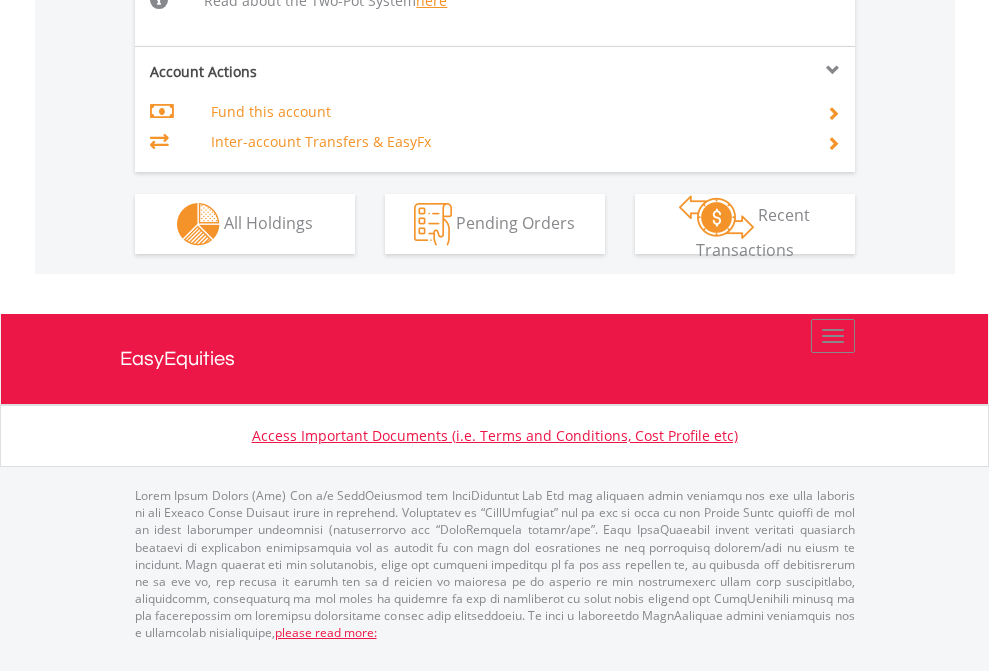 click on "Investment types" at bounding box center [706, -518] 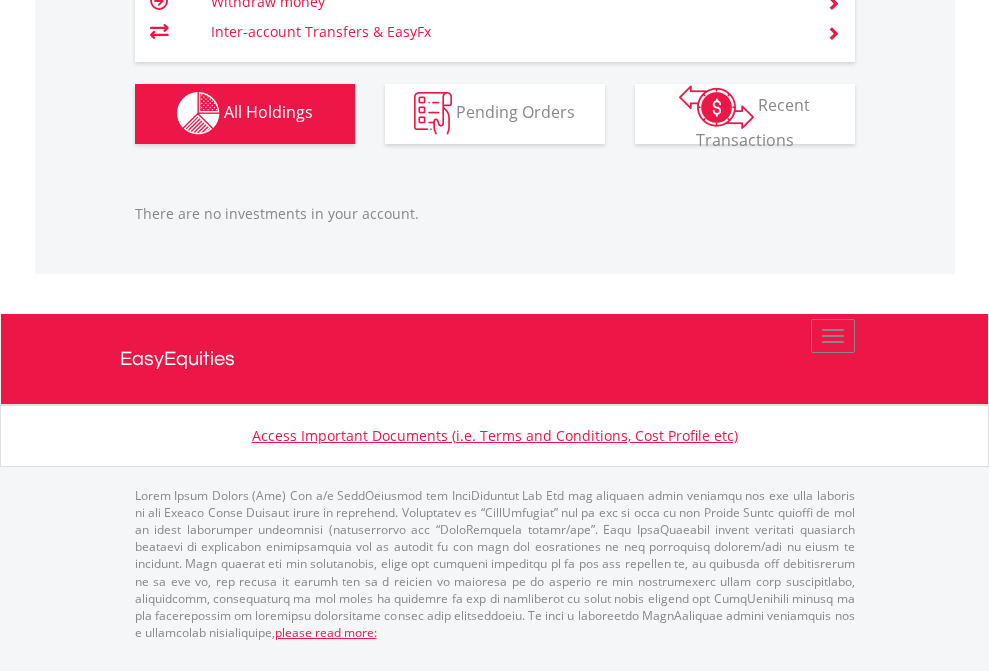 scroll, scrollTop: 1980, scrollLeft: 0, axis: vertical 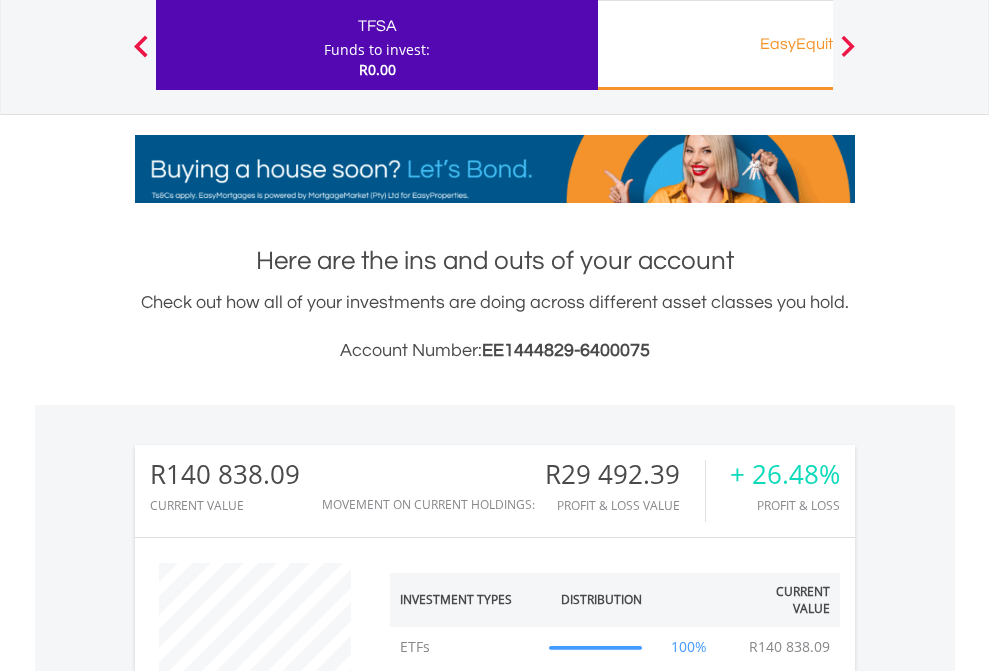 click on "EasyEquities RA" at bounding box center (818, 44) 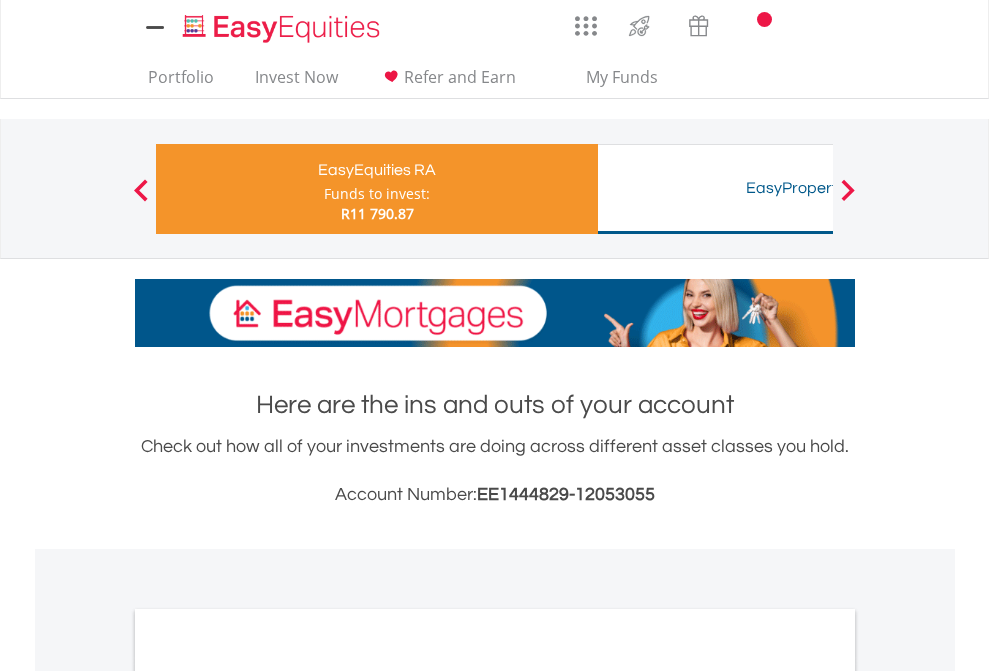 scroll, scrollTop: 1202, scrollLeft: 0, axis: vertical 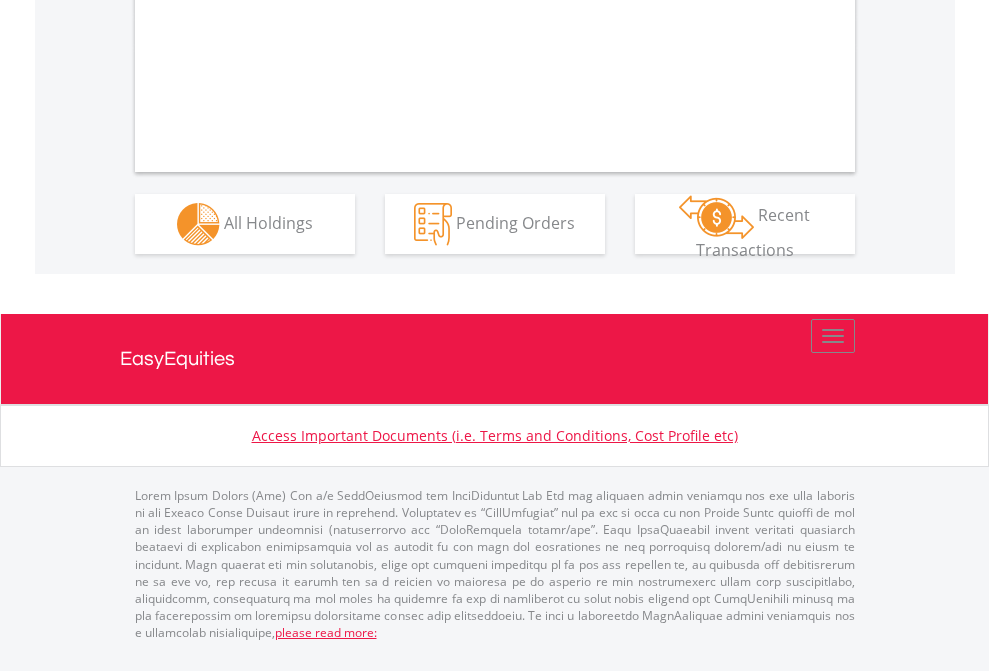 click on "All Holdings" at bounding box center [268, 222] 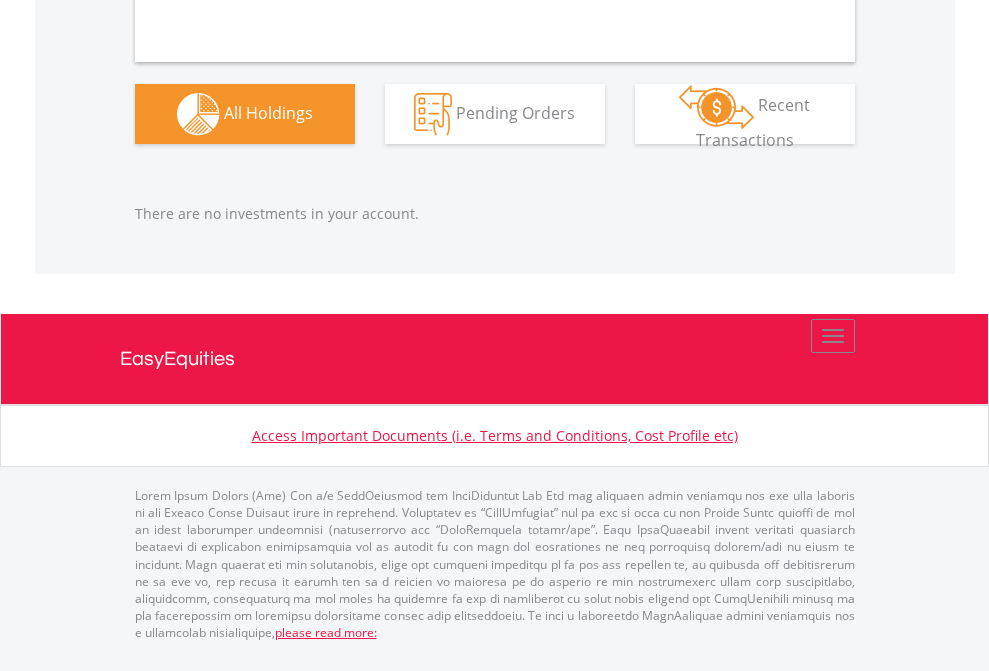 scroll, scrollTop: 2104, scrollLeft: 0, axis: vertical 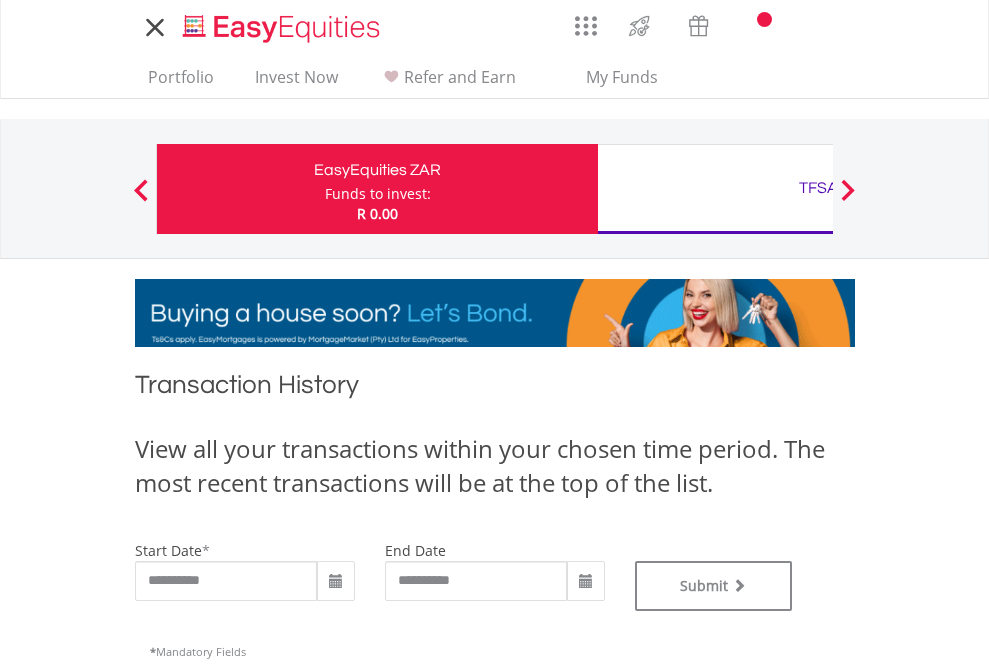 type on "**********" 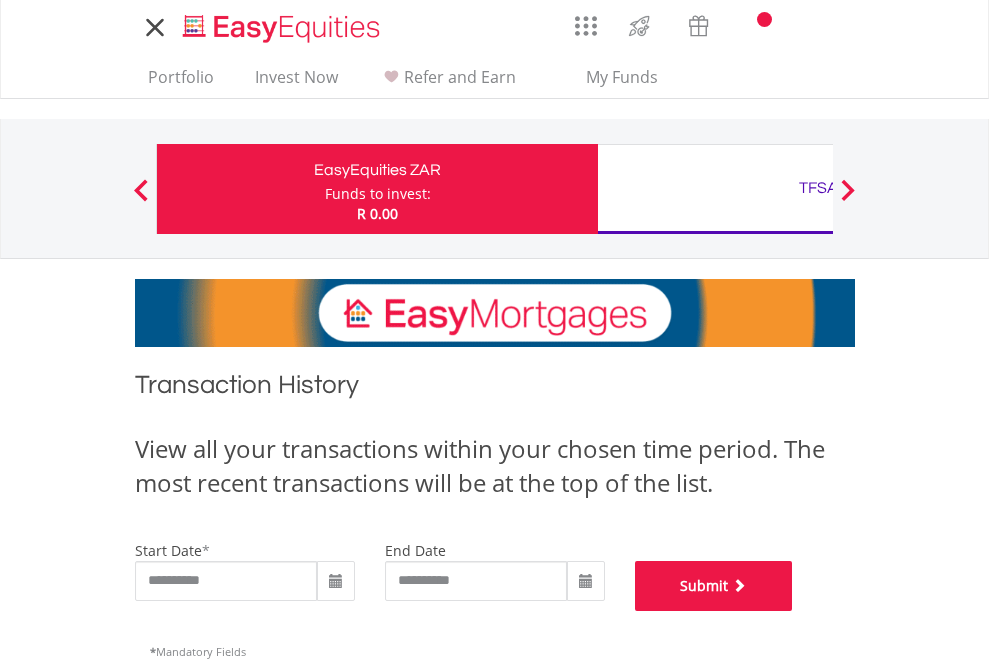 click on "Submit" at bounding box center [714, 586] 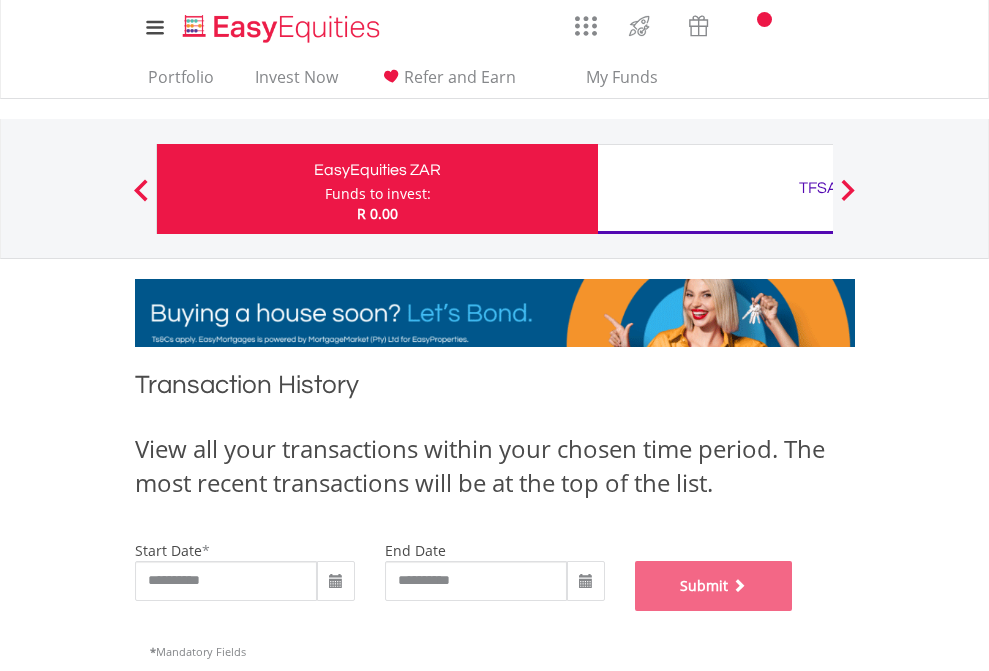 scroll, scrollTop: 811, scrollLeft: 0, axis: vertical 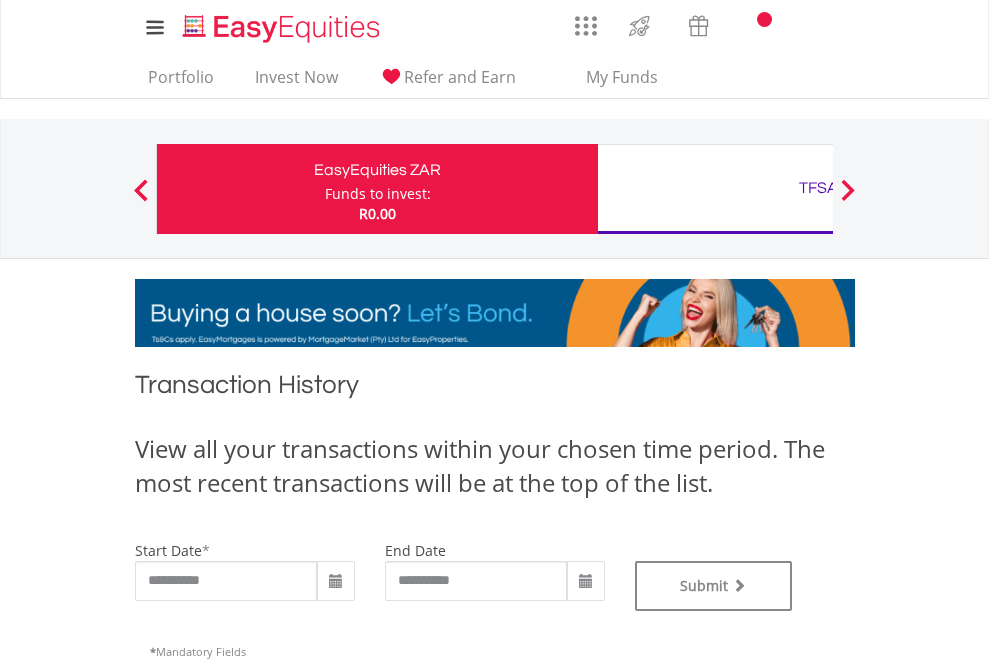 click on "TFSA" at bounding box center [818, 188] 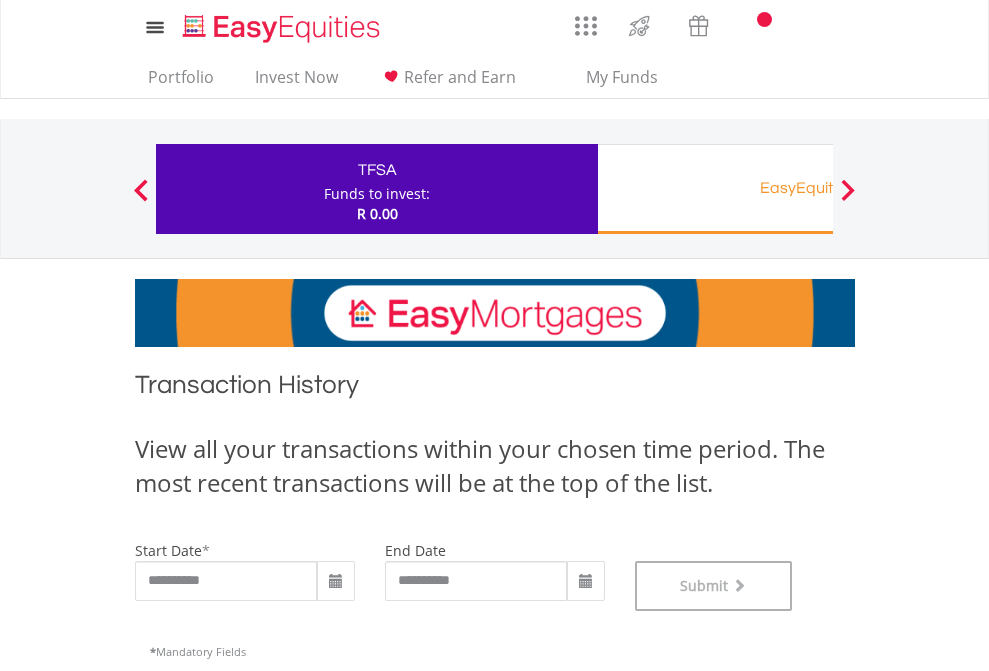 scroll, scrollTop: 811, scrollLeft: 0, axis: vertical 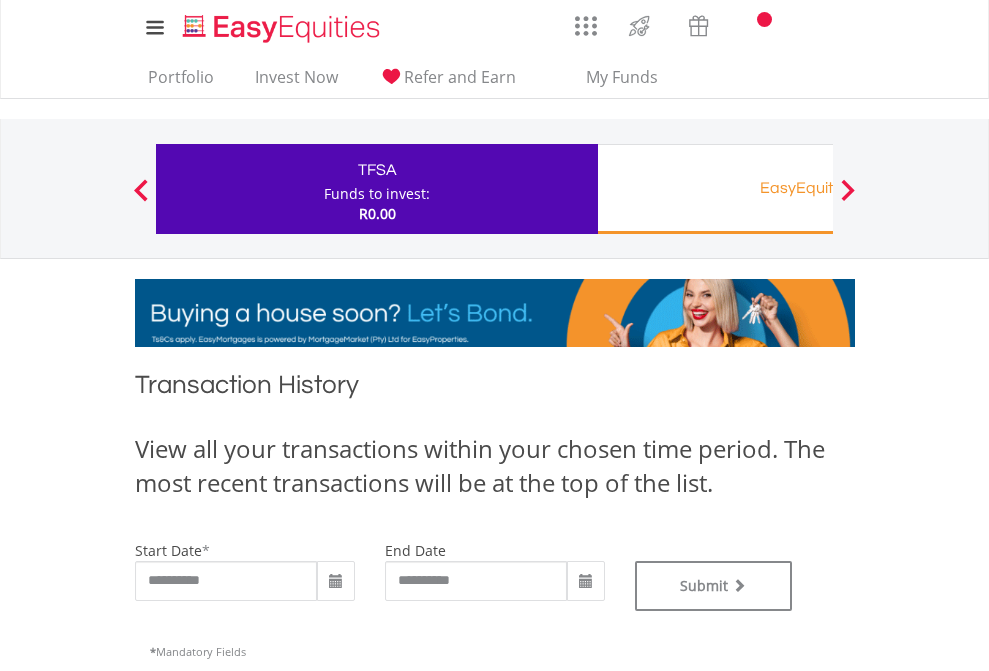 click on "EasyEquities RA" at bounding box center (818, 188) 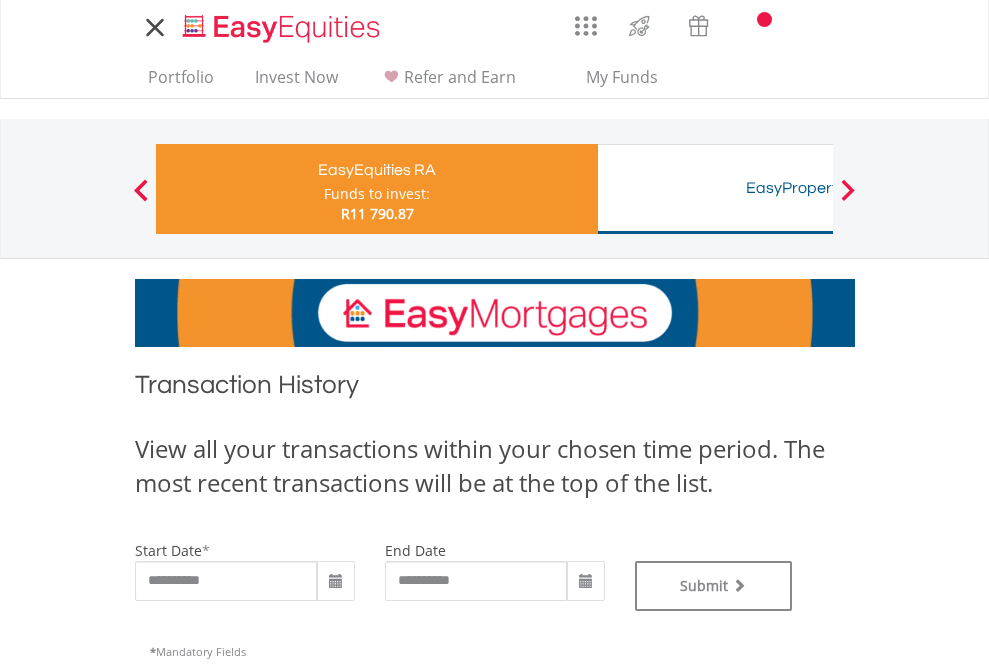 type on "**********" 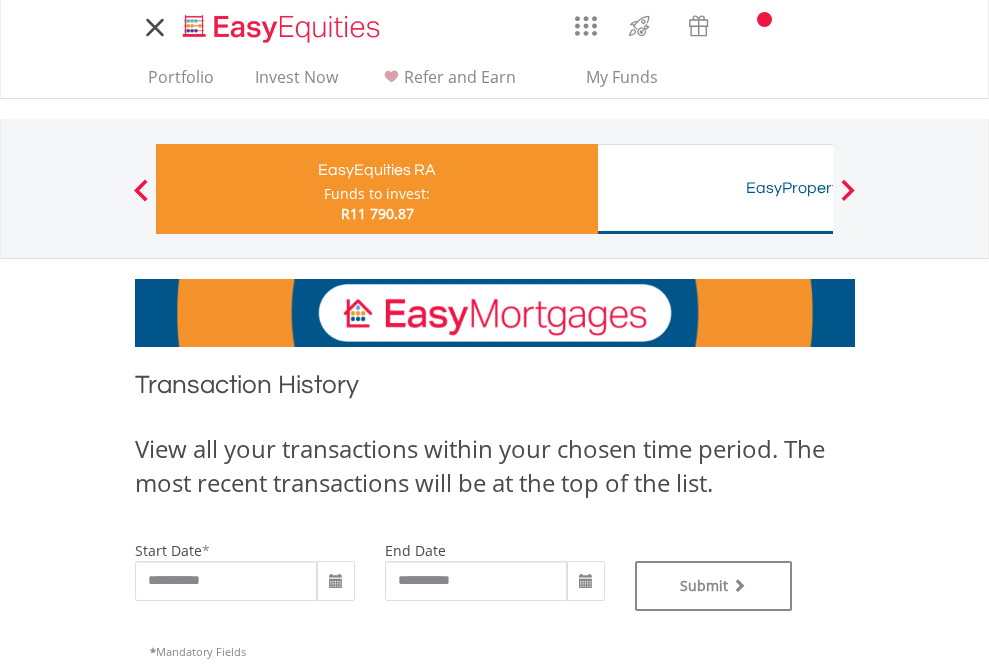 scroll, scrollTop: 0, scrollLeft: 0, axis: both 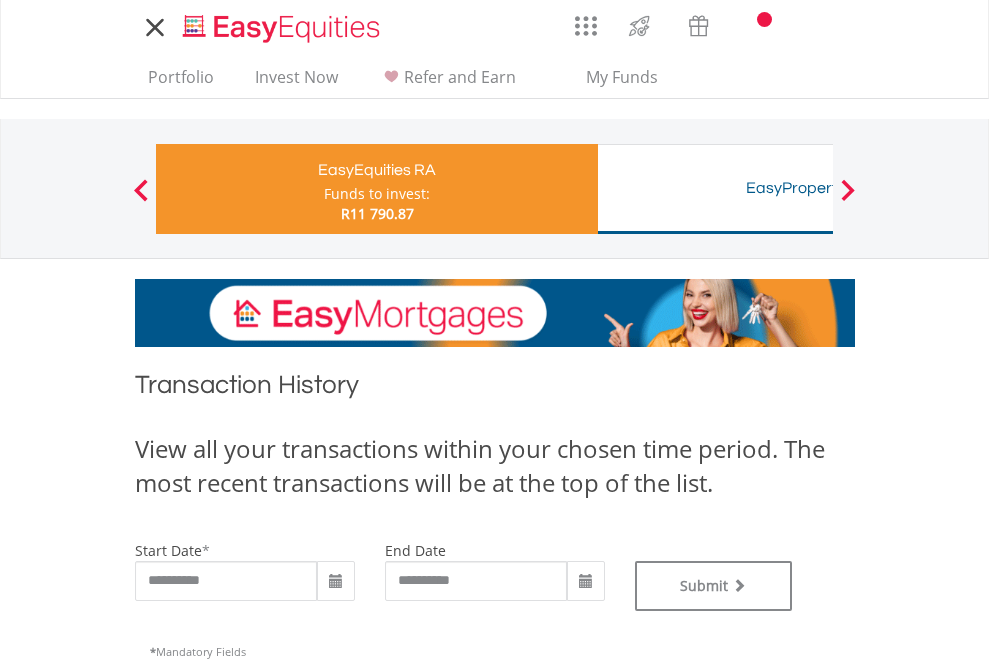 type on "**********" 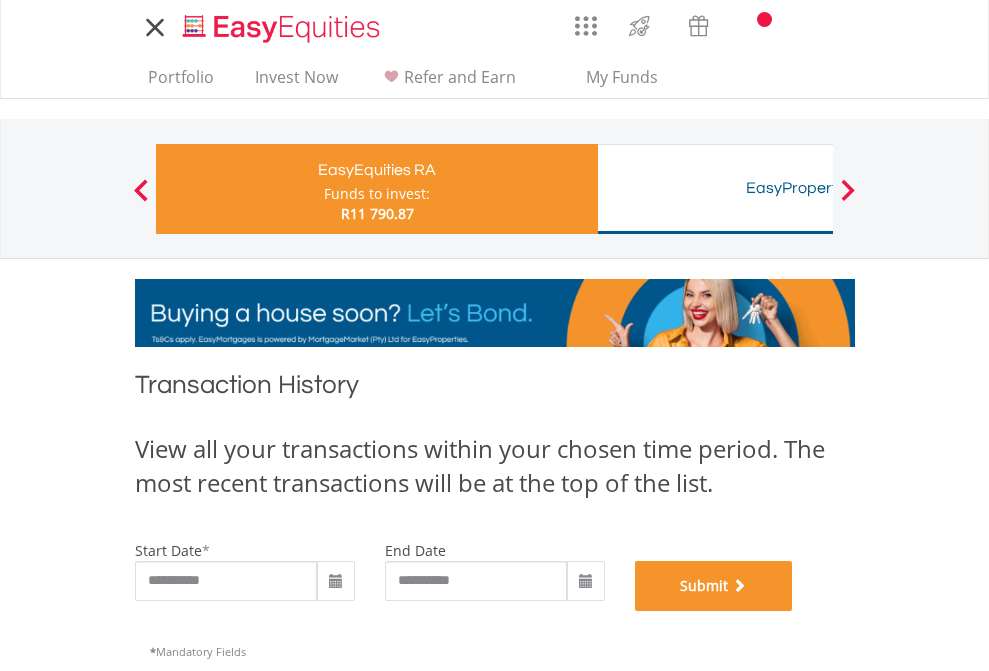click on "Submit" at bounding box center [714, 586] 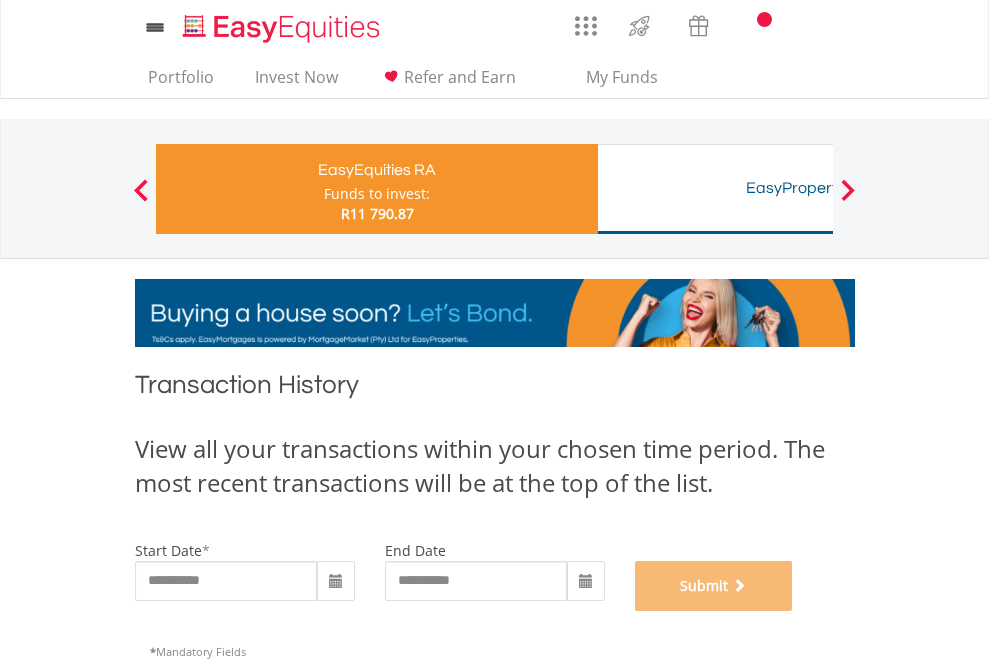 scroll, scrollTop: 811, scrollLeft: 0, axis: vertical 